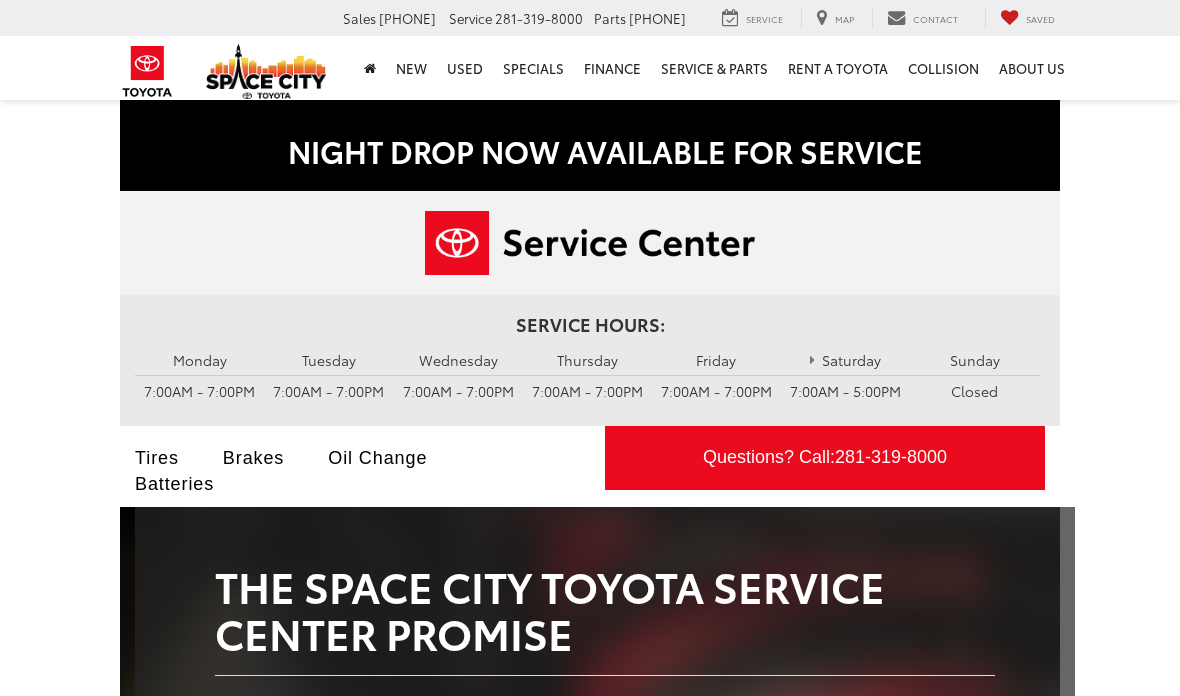 scroll, scrollTop: 0, scrollLeft: 0, axis: both 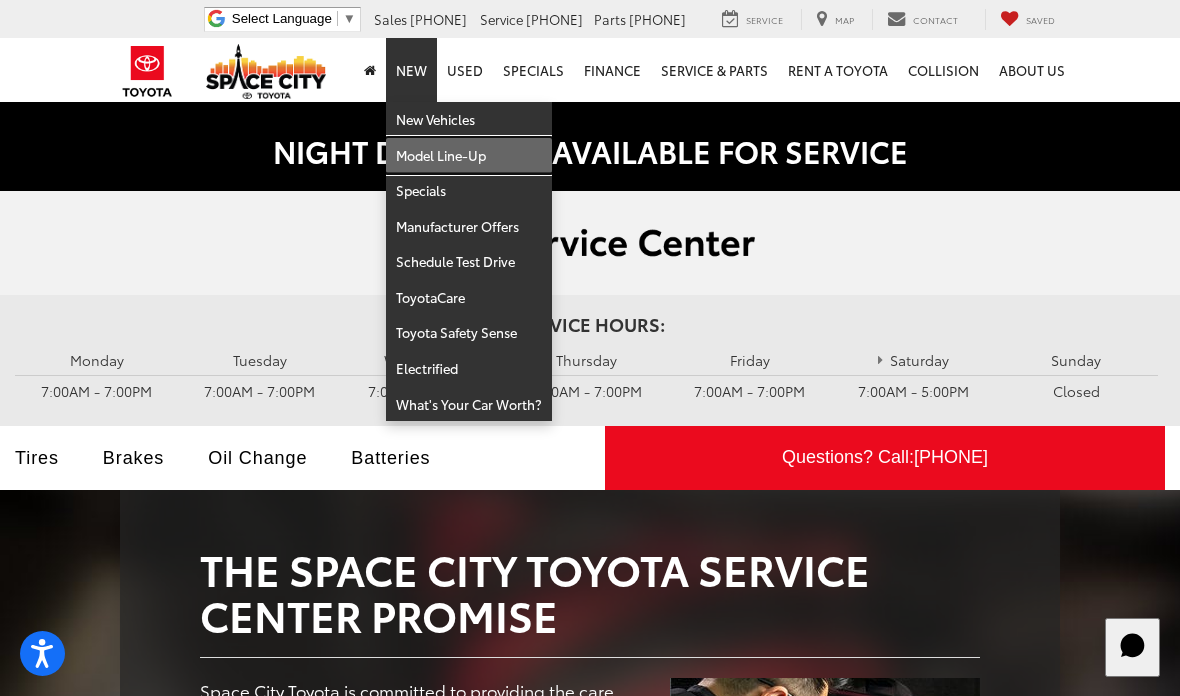 click on "Model Line-Up" at bounding box center (469, 156) 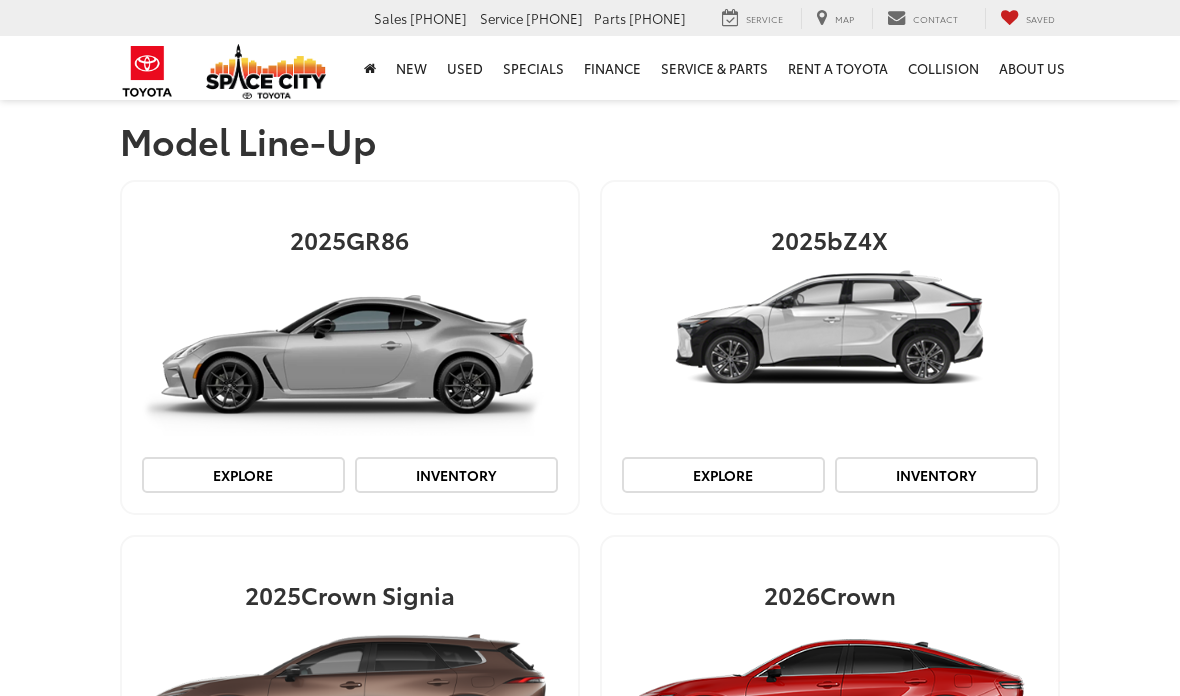 scroll, scrollTop: 0, scrollLeft: 0, axis: both 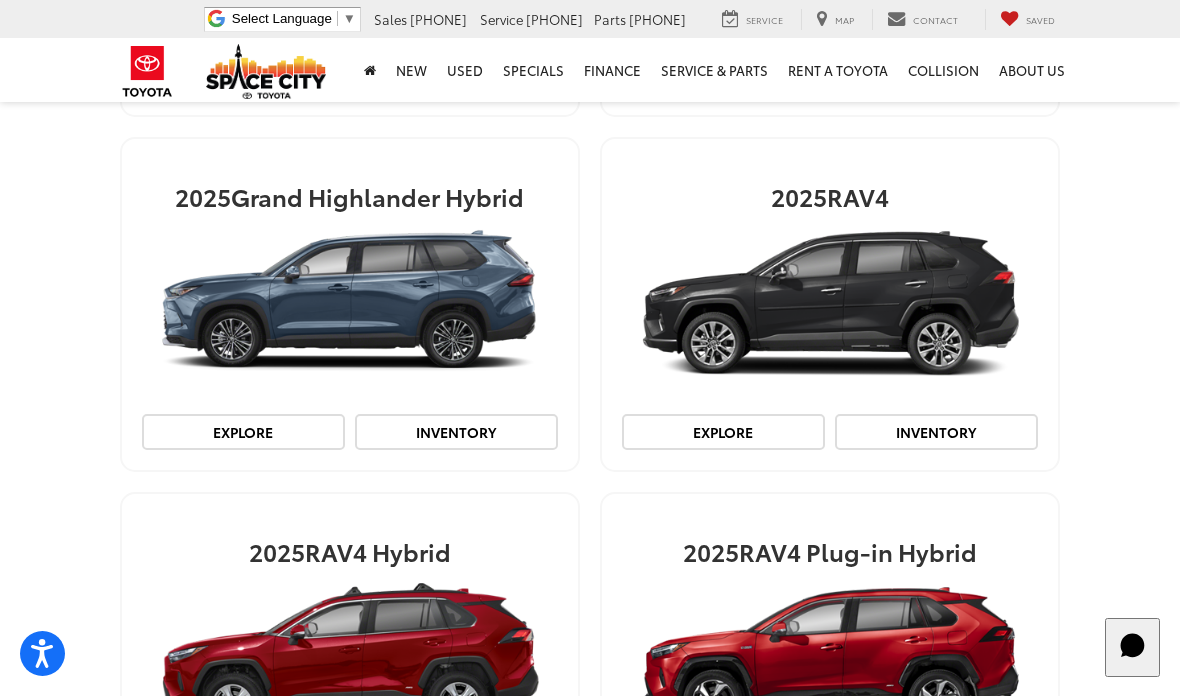 click at bounding box center (830, 304) 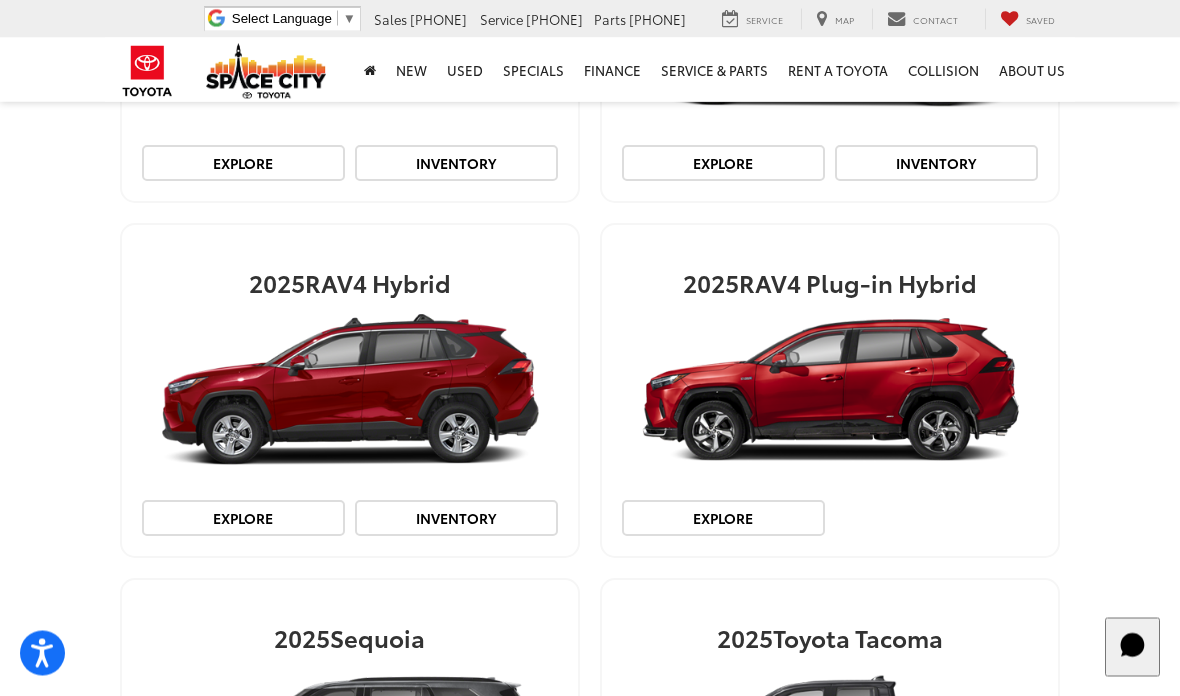 scroll, scrollTop: 3864, scrollLeft: 0, axis: vertical 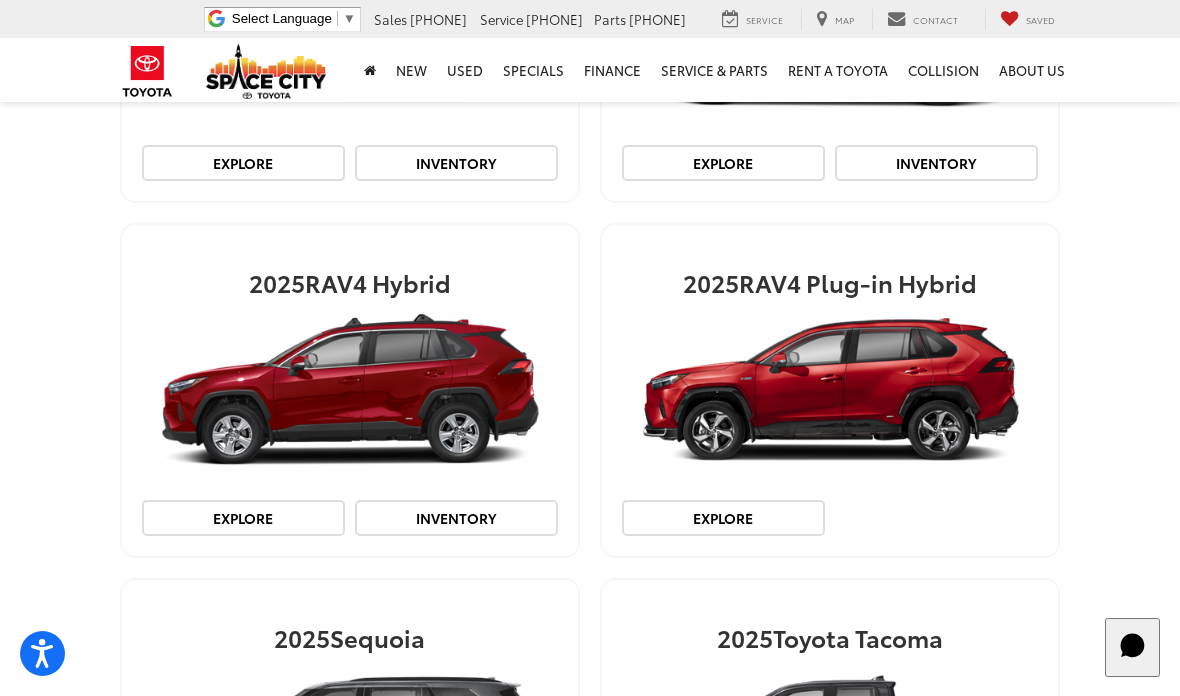 click on "Inventory" at bounding box center (456, 518) 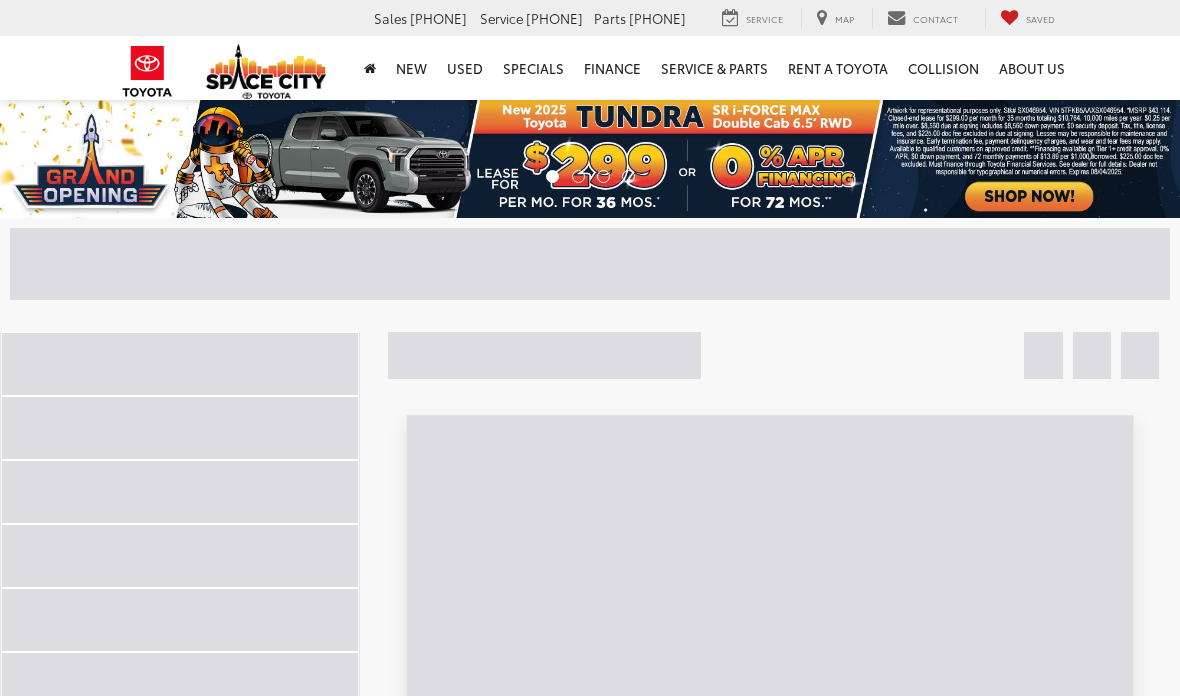 scroll, scrollTop: 0, scrollLeft: 0, axis: both 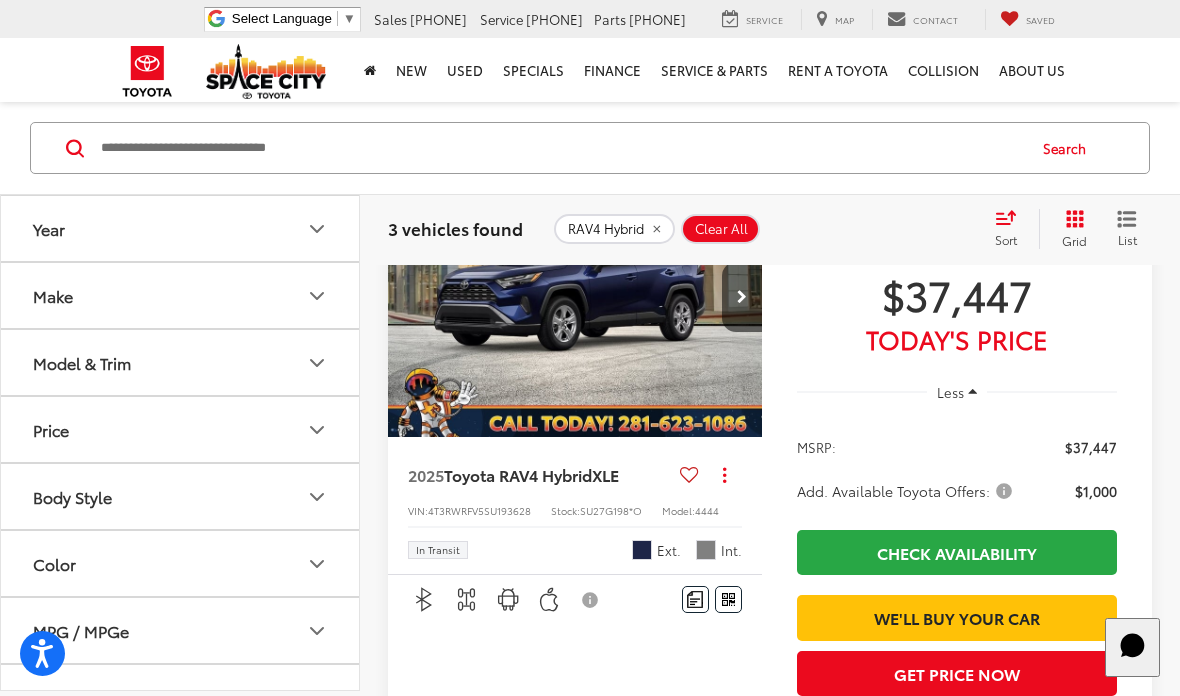 click at bounding box center (575, 297) 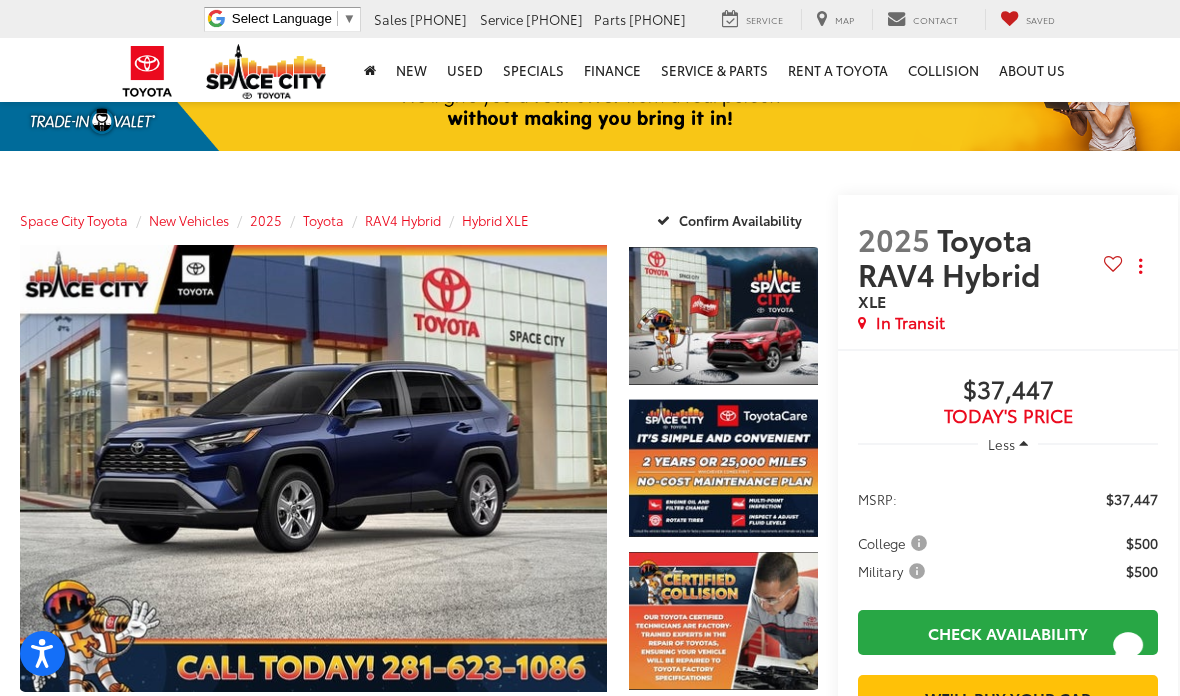 scroll, scrollTop: 0, scrollLeft: 0, axis: both 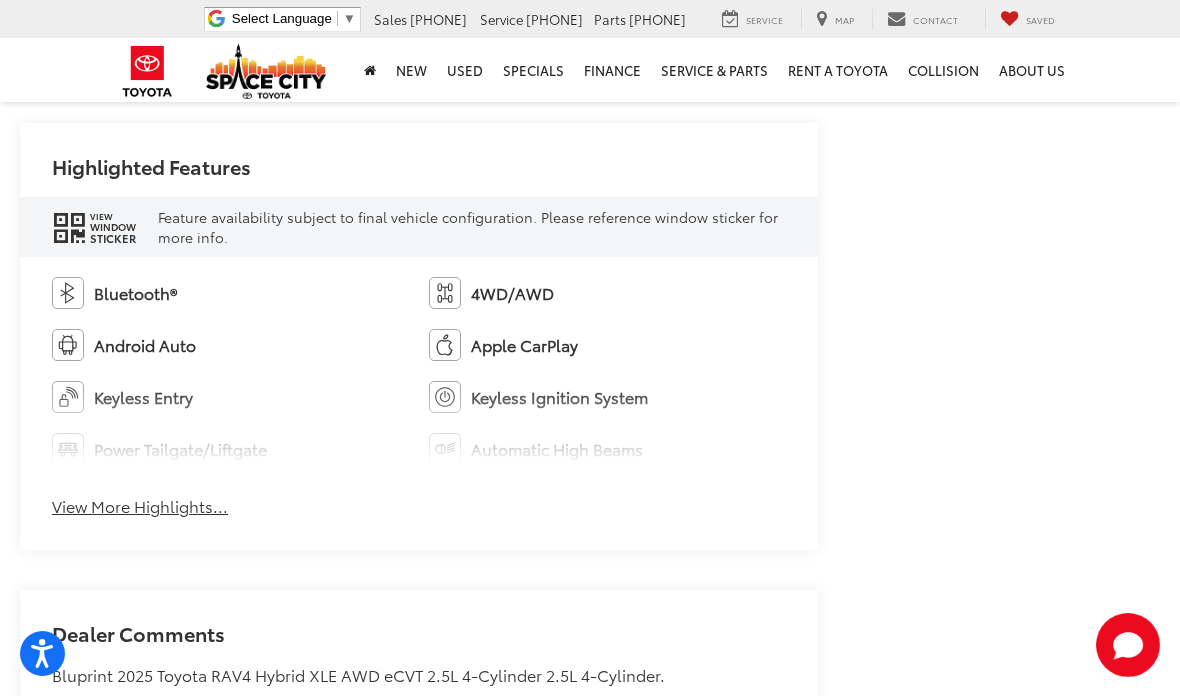 click on "View More Highlights..." at bounding box center (140, 506) 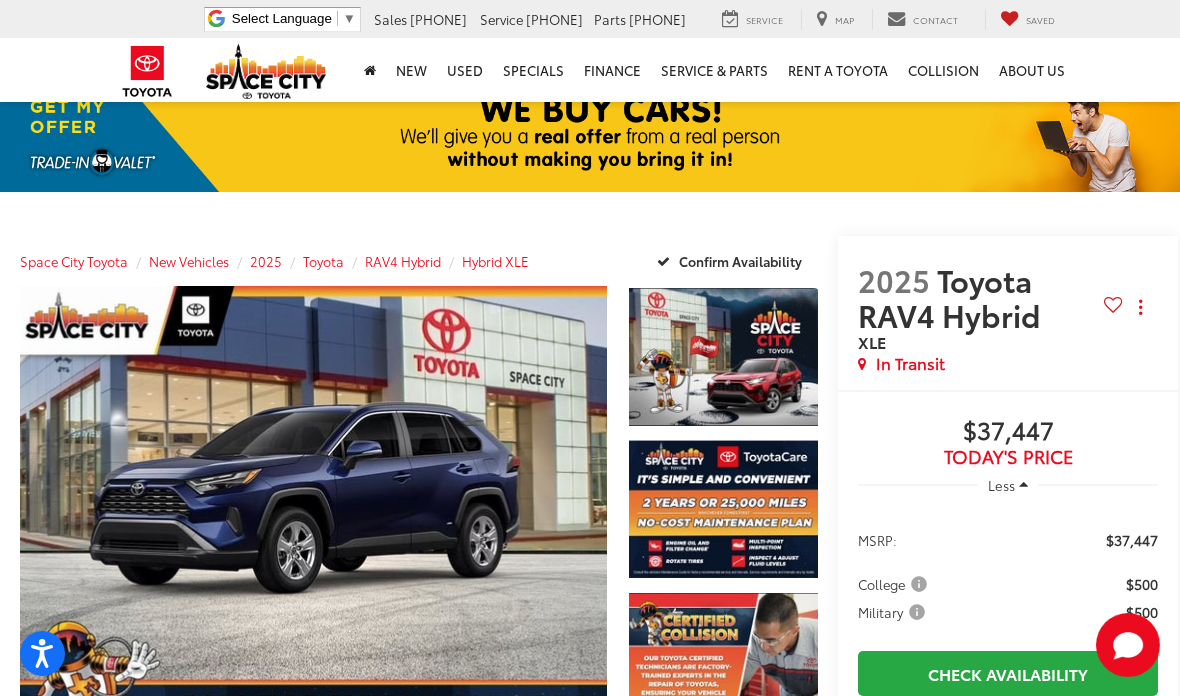 scroll, scrollTop: 49, scrollLeft: 0, axis: vertical 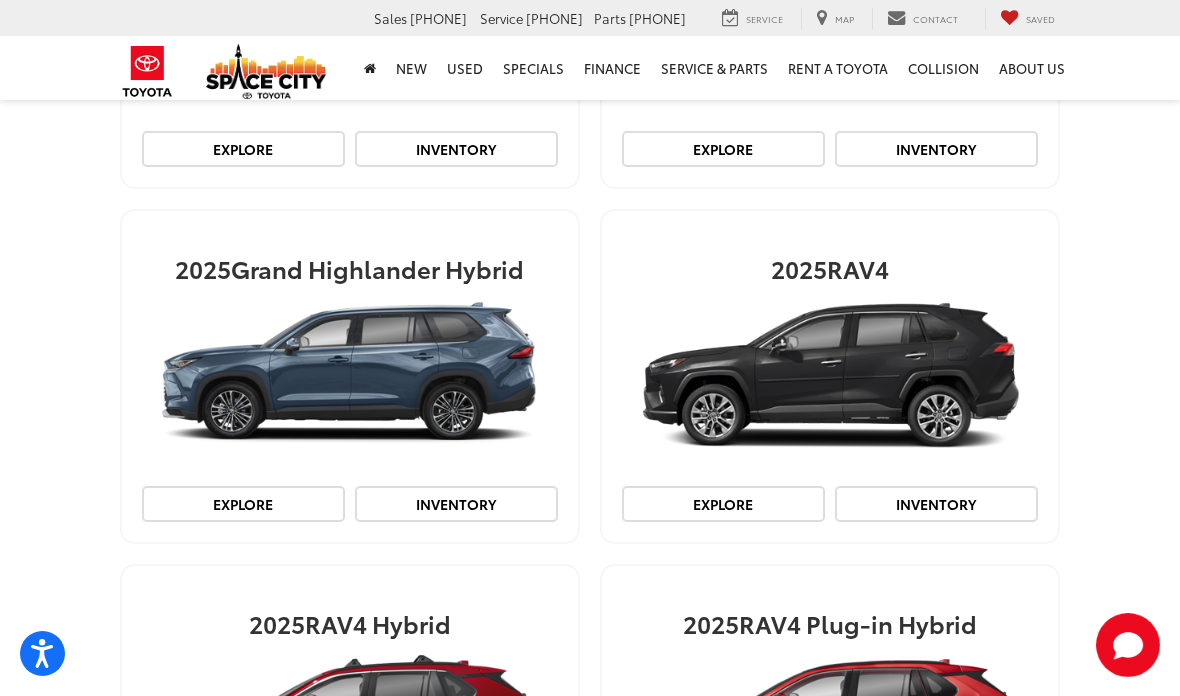 click on "Inventory" at bounding box center (936, 504) 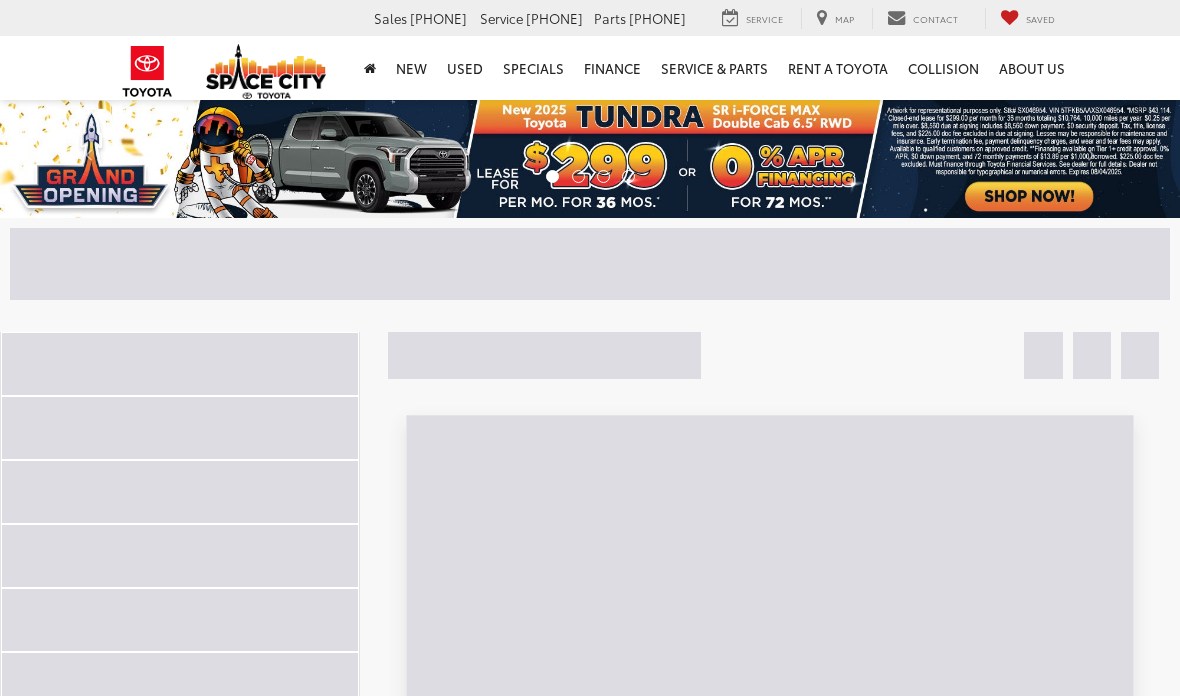 scroll, scrollTop: 0, scrollLeft: 0, axis: both 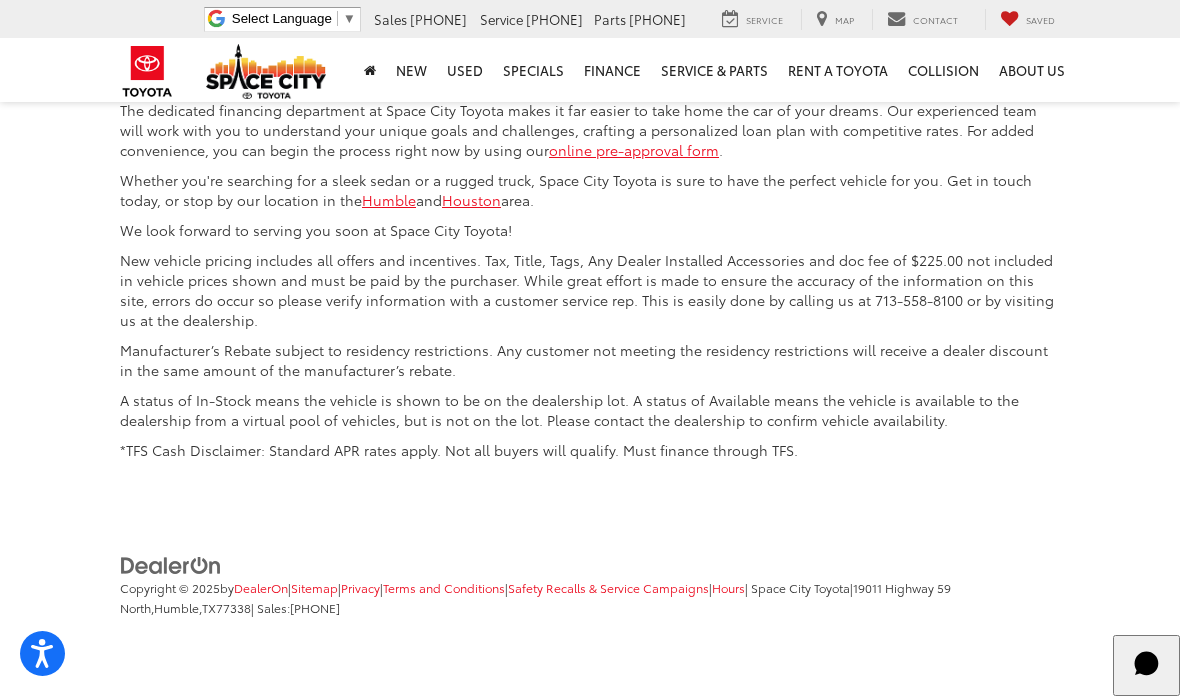 click on "5" at bounding box center [896, -182] 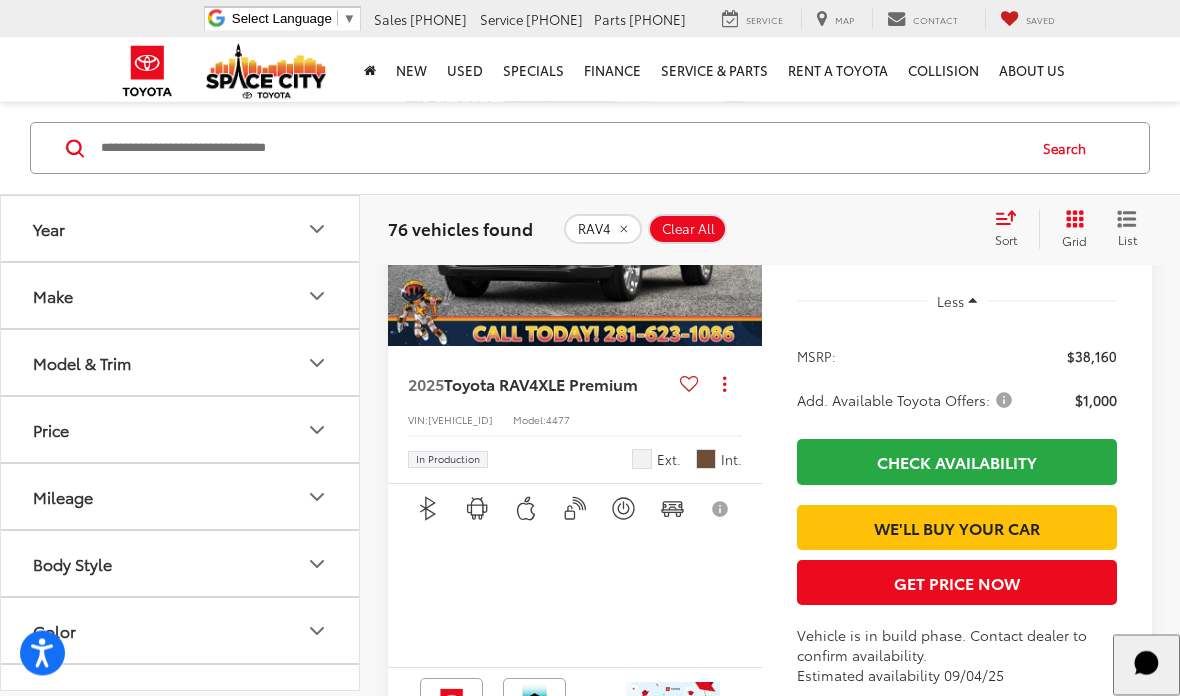 scroll, scrollTop: 1790, scrollLeft: 0, axis: vertical 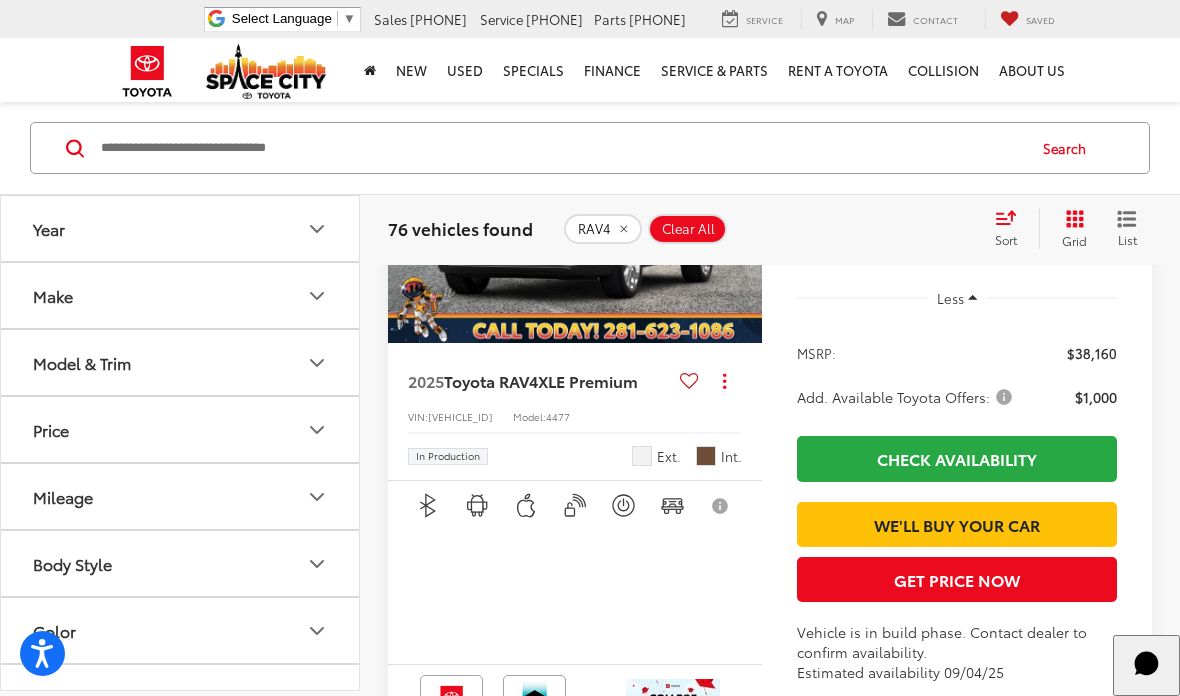 click at bounding box center (428, 505) 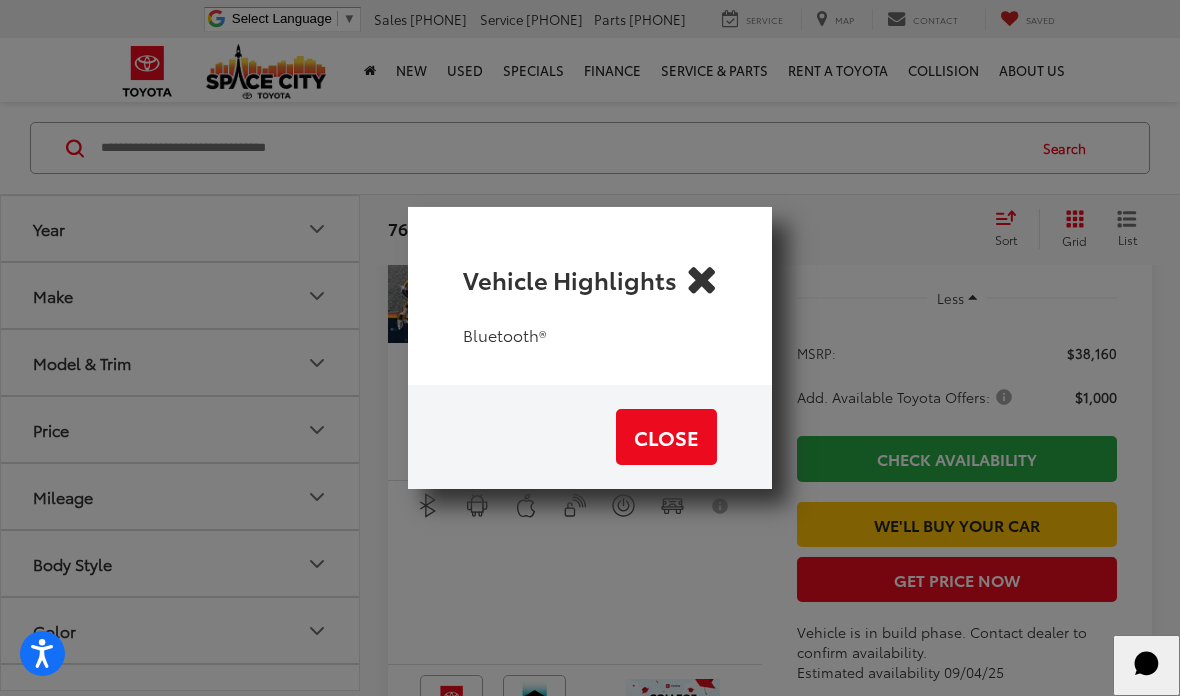 click at bounding box center (701, 279) 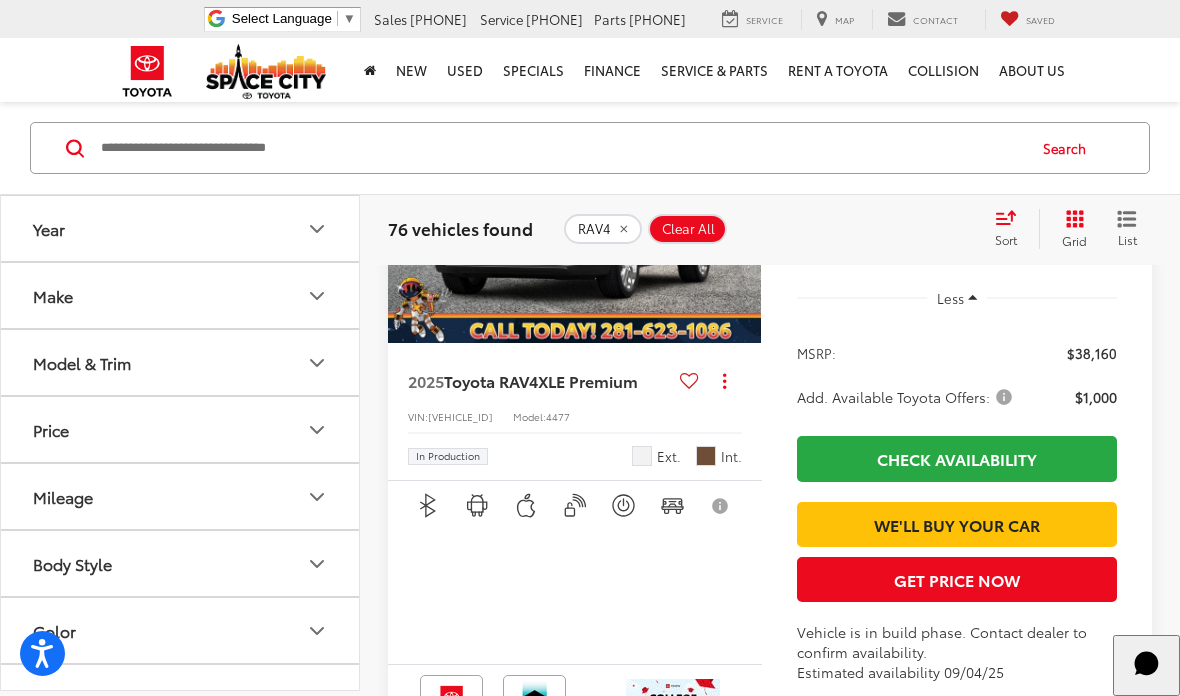 scroll, scrollTop: 0, scrollLeft: 1, axis: horizontal 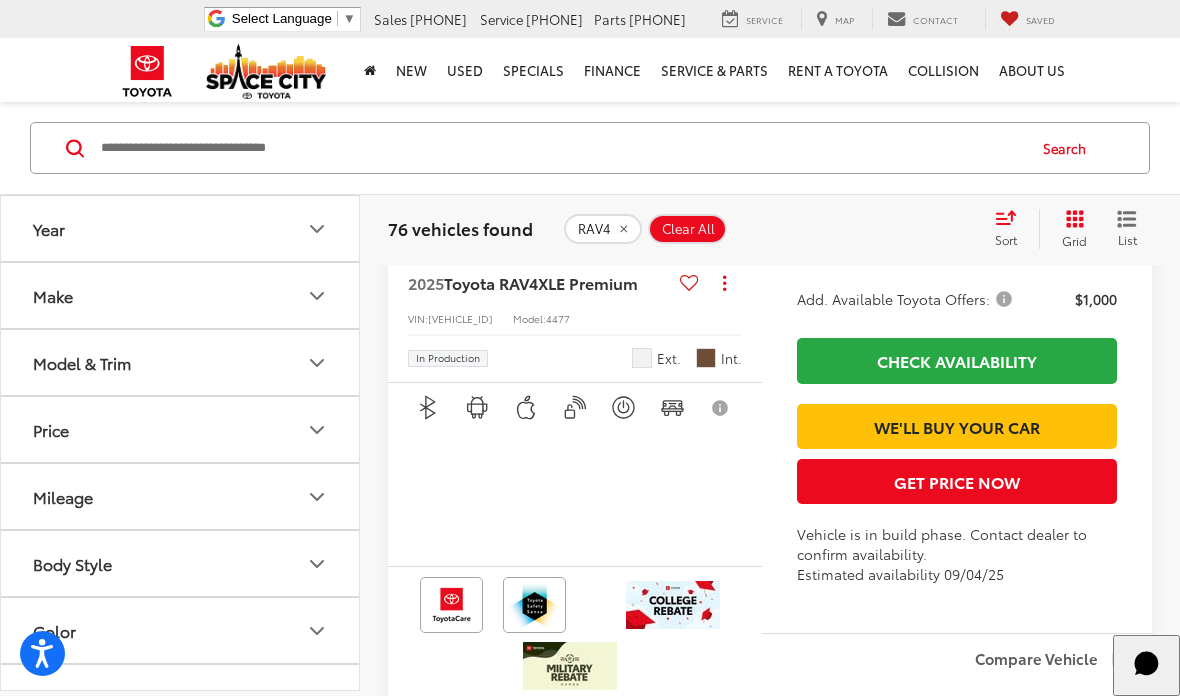 click at bounding box center (574, 105) 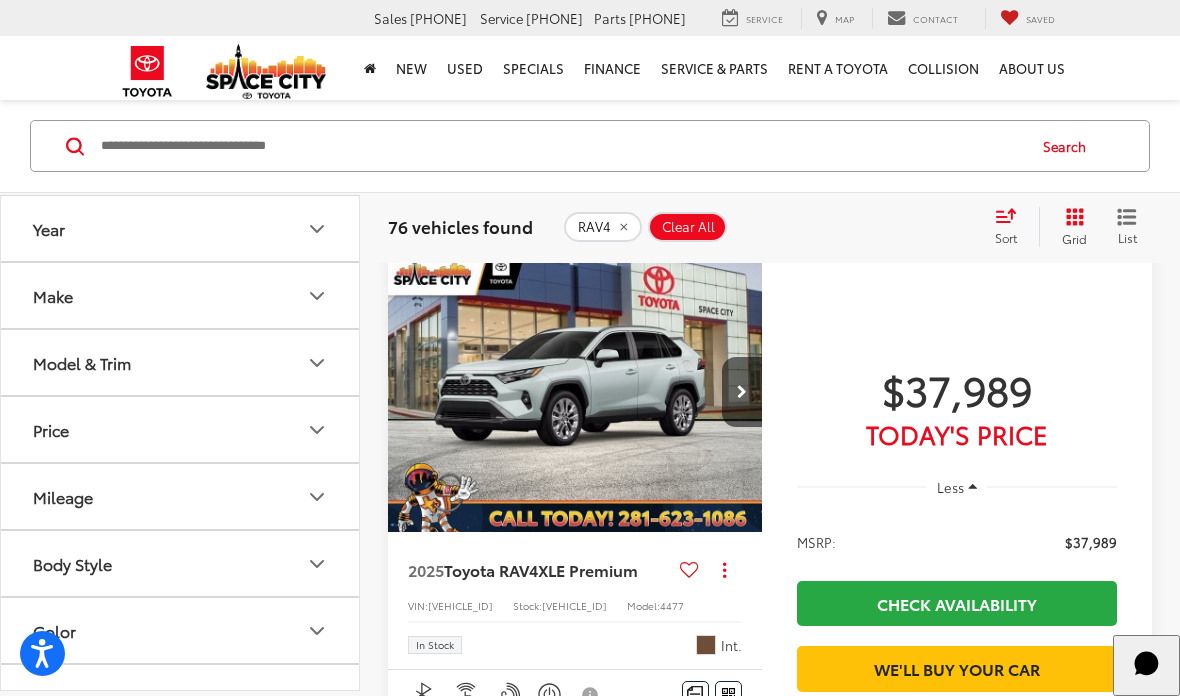 scroll, scrollTop: 917, scrollLeft: 0, axis: vertical 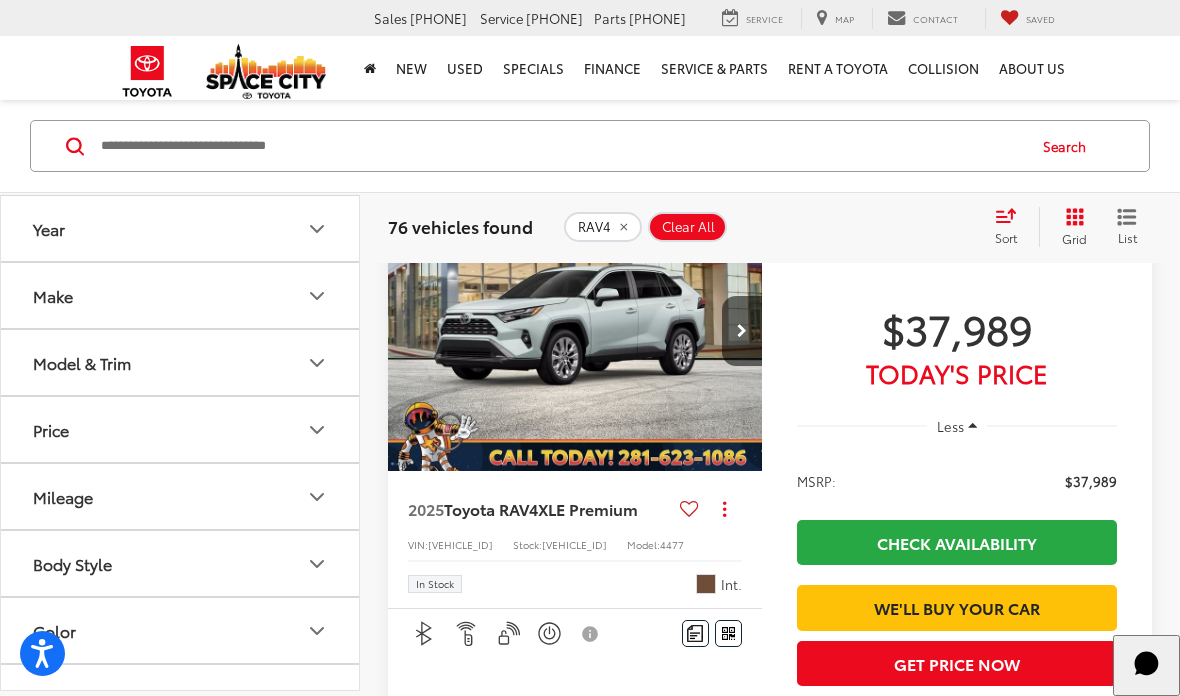 click on "Today's Price" at bounding box center [957, 373] 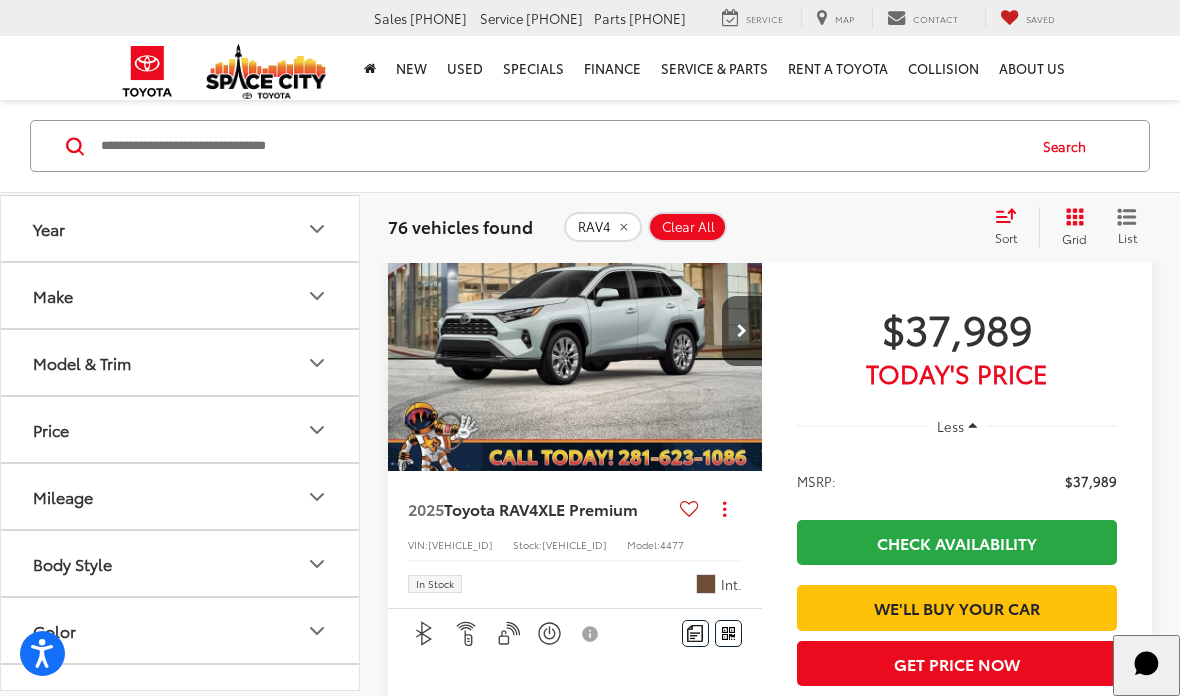 click at bounding box center (575, 331) 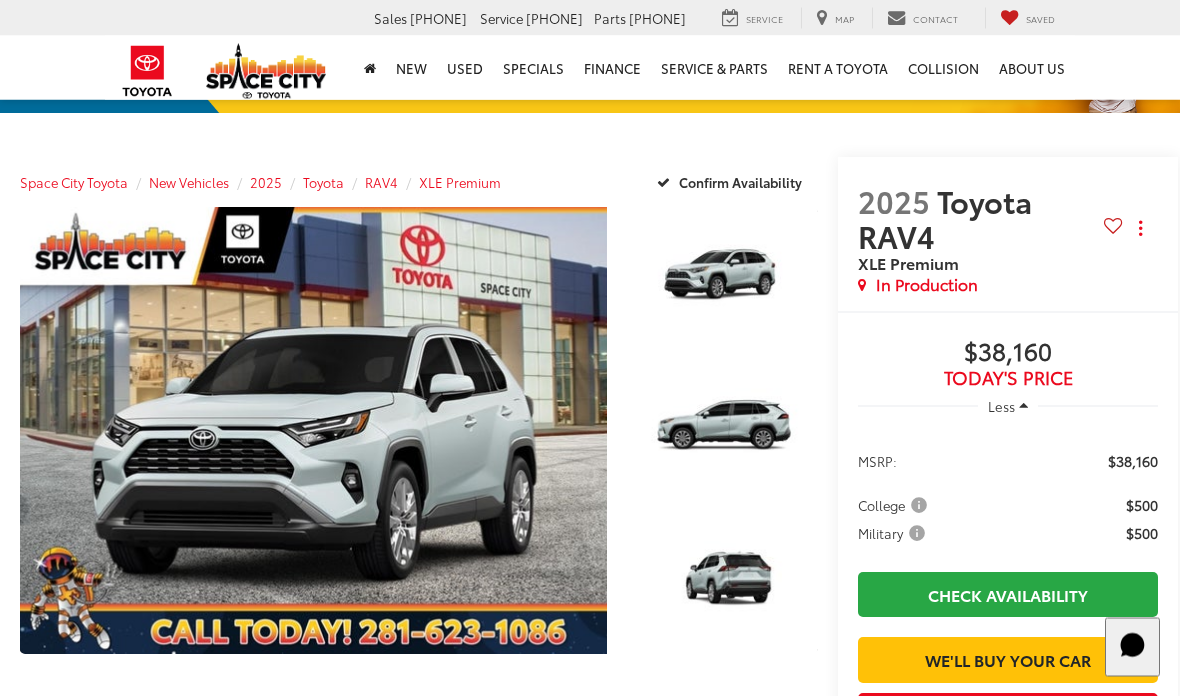 scroll, scrollTop: 564, scrollLeft: 0, axis: vertical 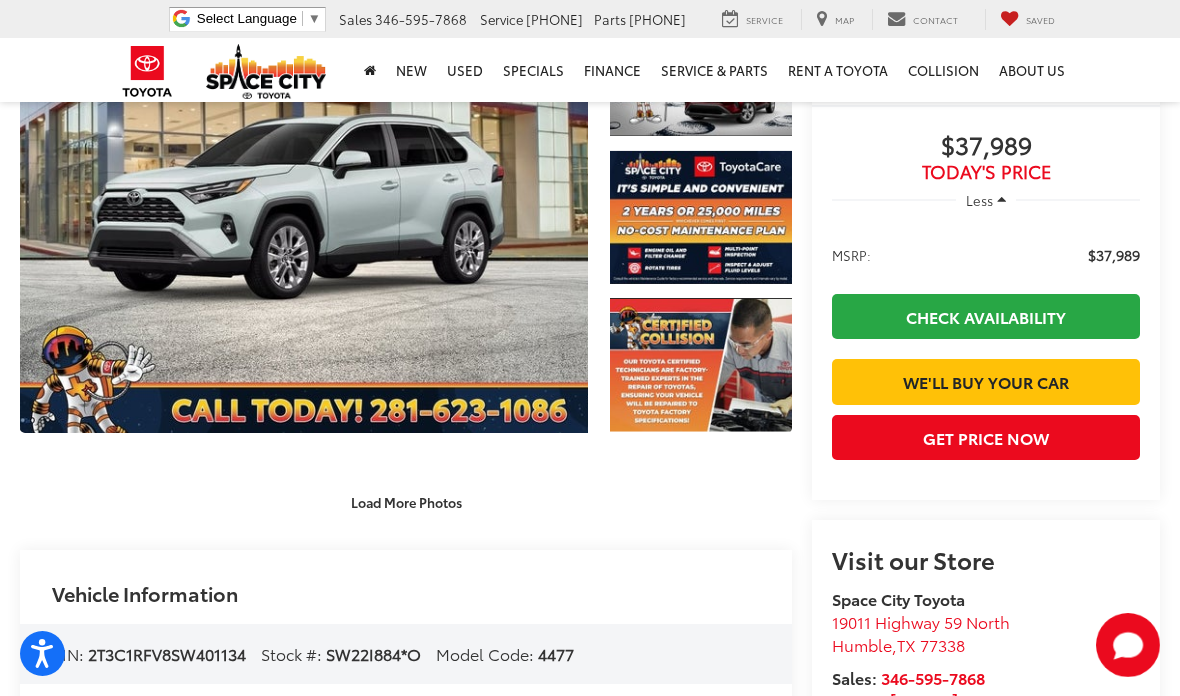 click at bounding box center [701, 364] 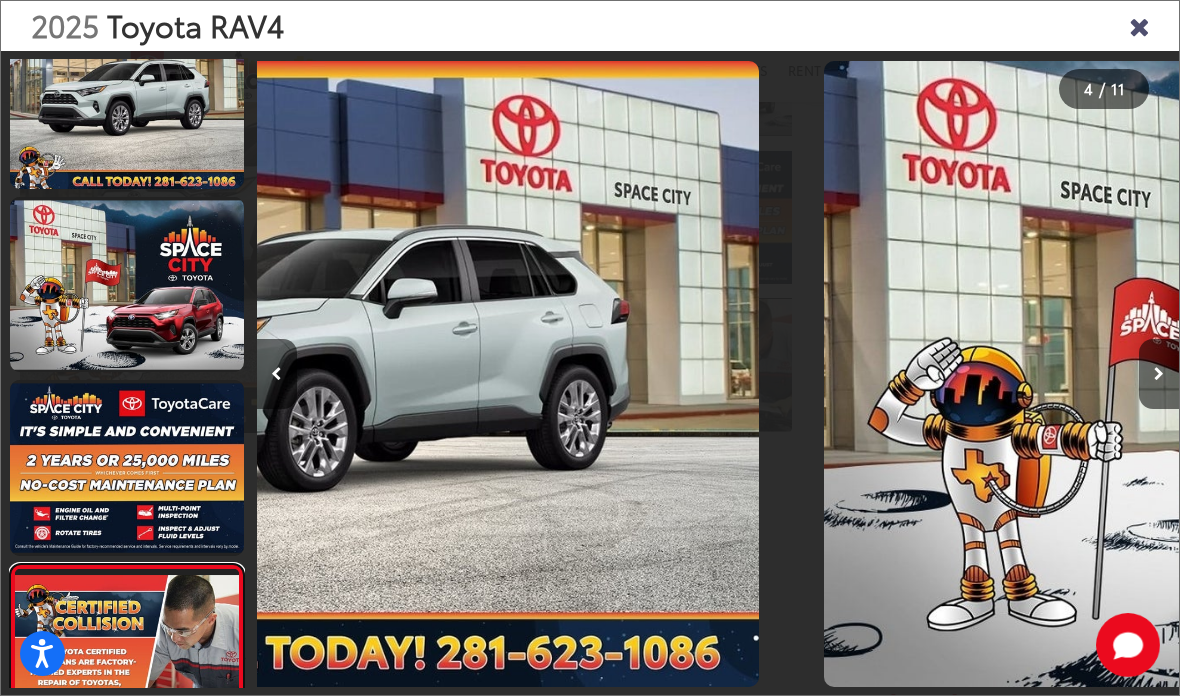 scroll, scrollTop: 0, scrollLeft: 1462, axis: horizontal 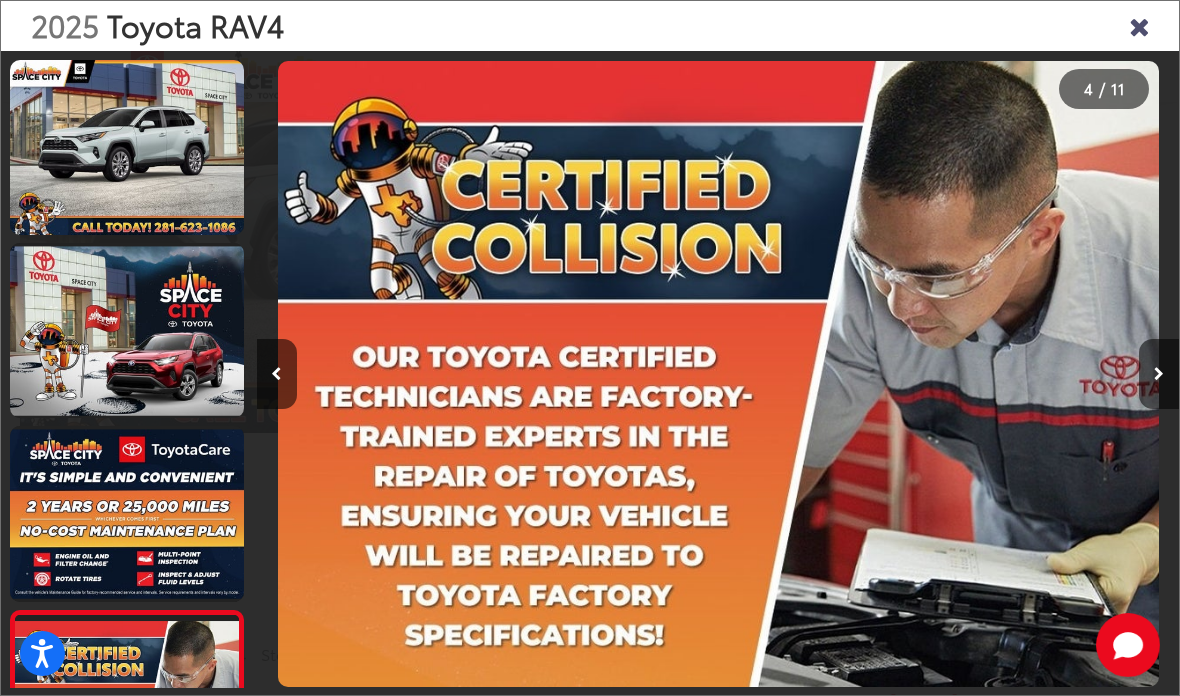 click at bounding box center (127, 513) 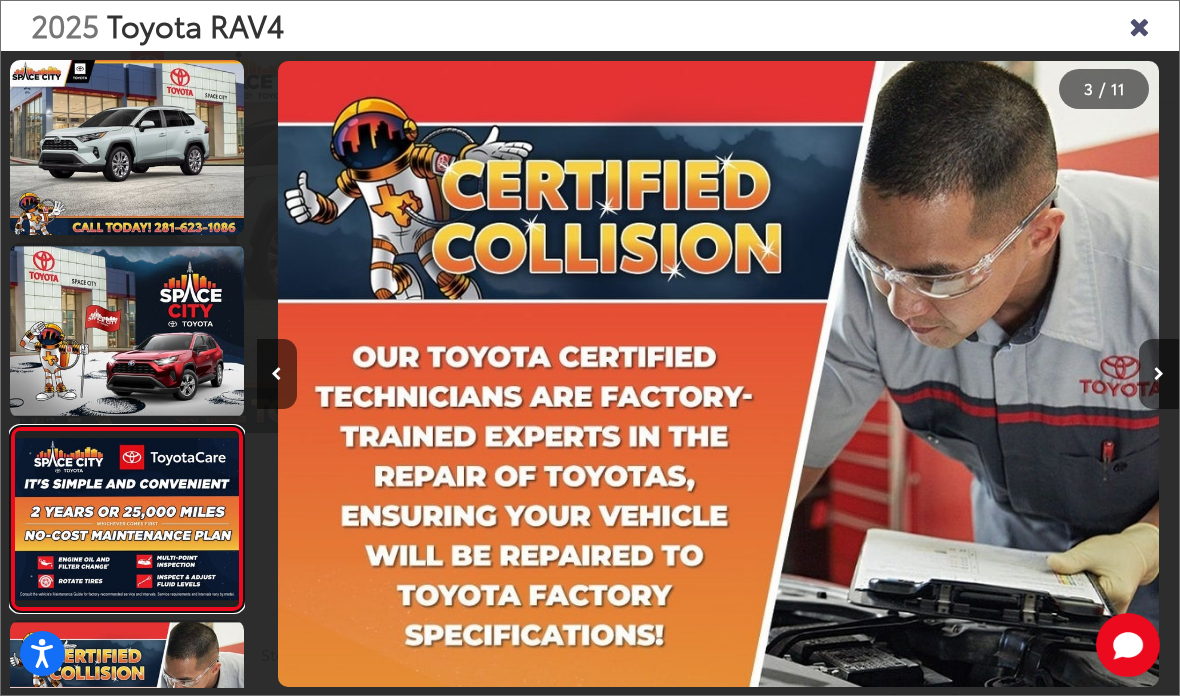 scroll, scrollTop: 0, scrollLeft: 1929, axis: horizontal 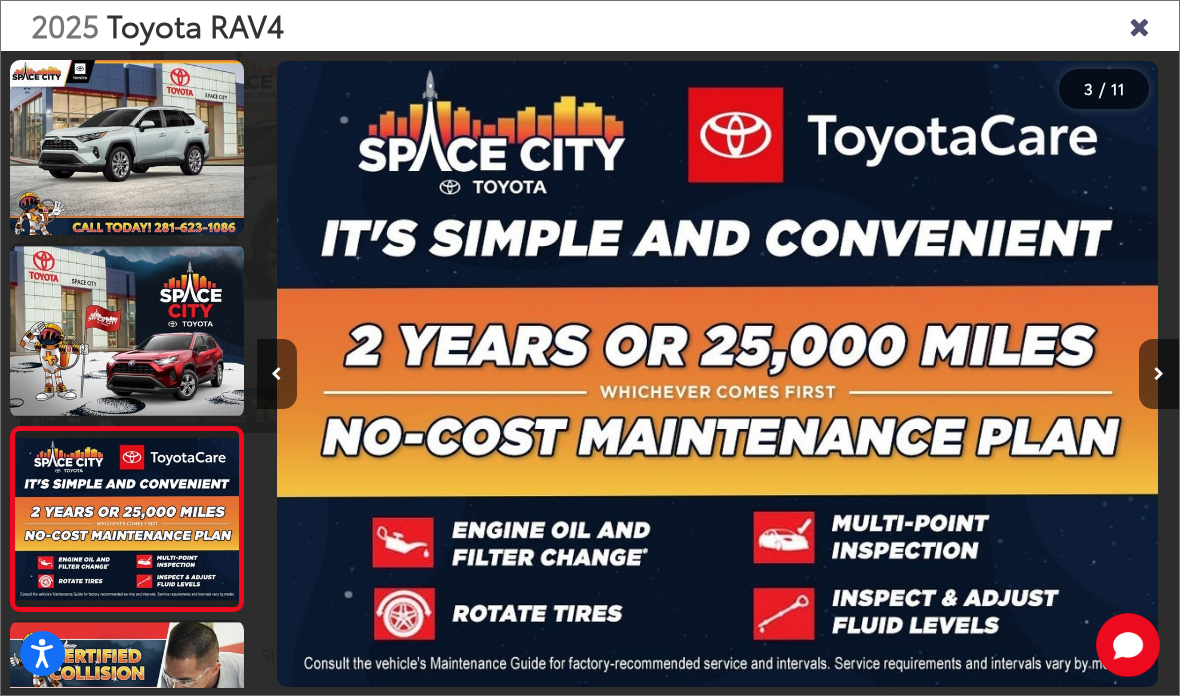click on "2025   Toyota RAV4" at bounding box center (590, 26) 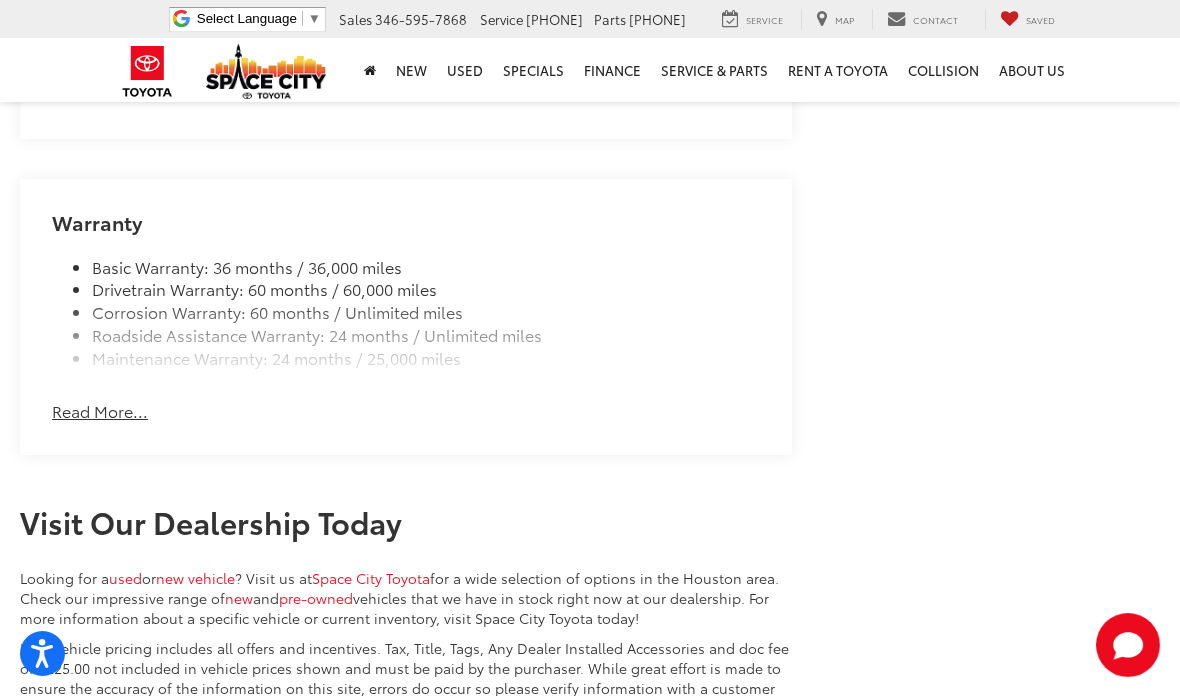 scroll, scrollTop: 2717, scrollLeft: 0, axis: vertical 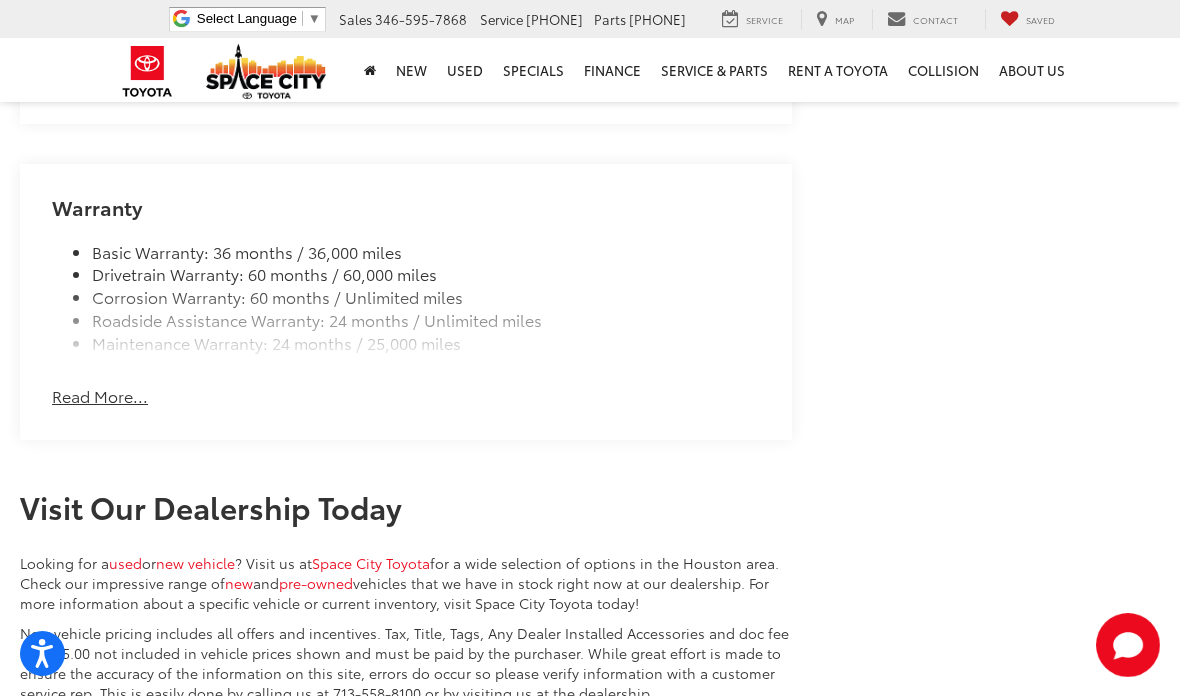 click on "Read More..." at bounding box center (100, 396) 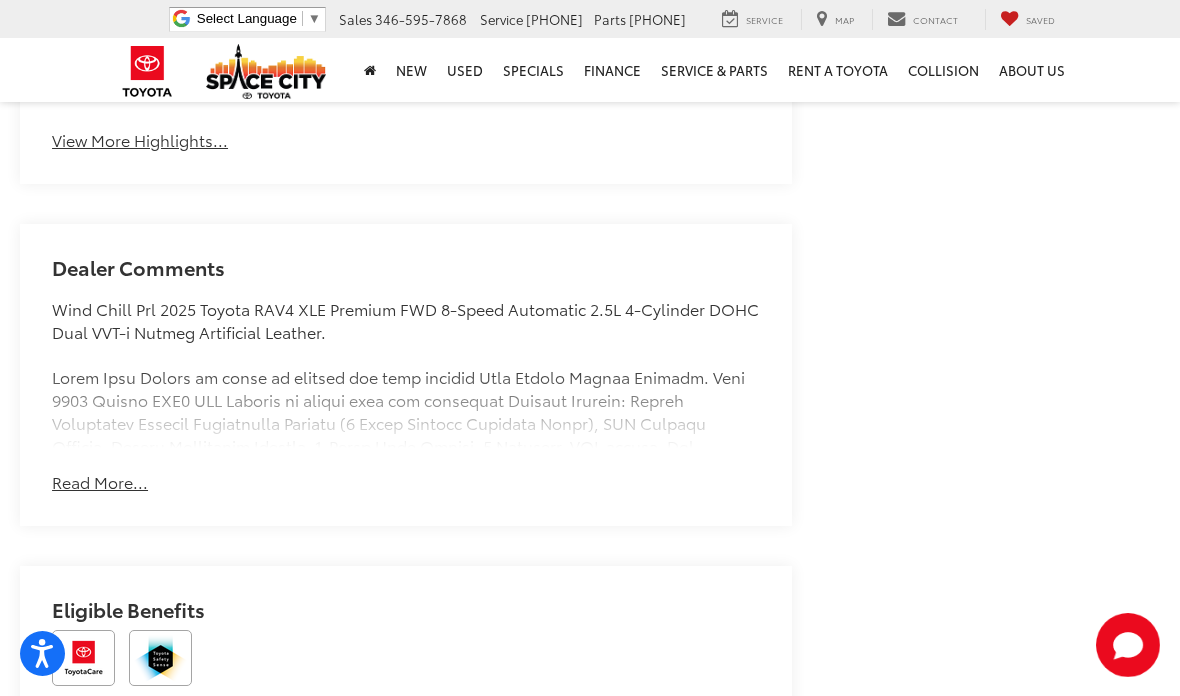 scroll, scrollTop: 1622, scrollLeft: 0, axis: vertical 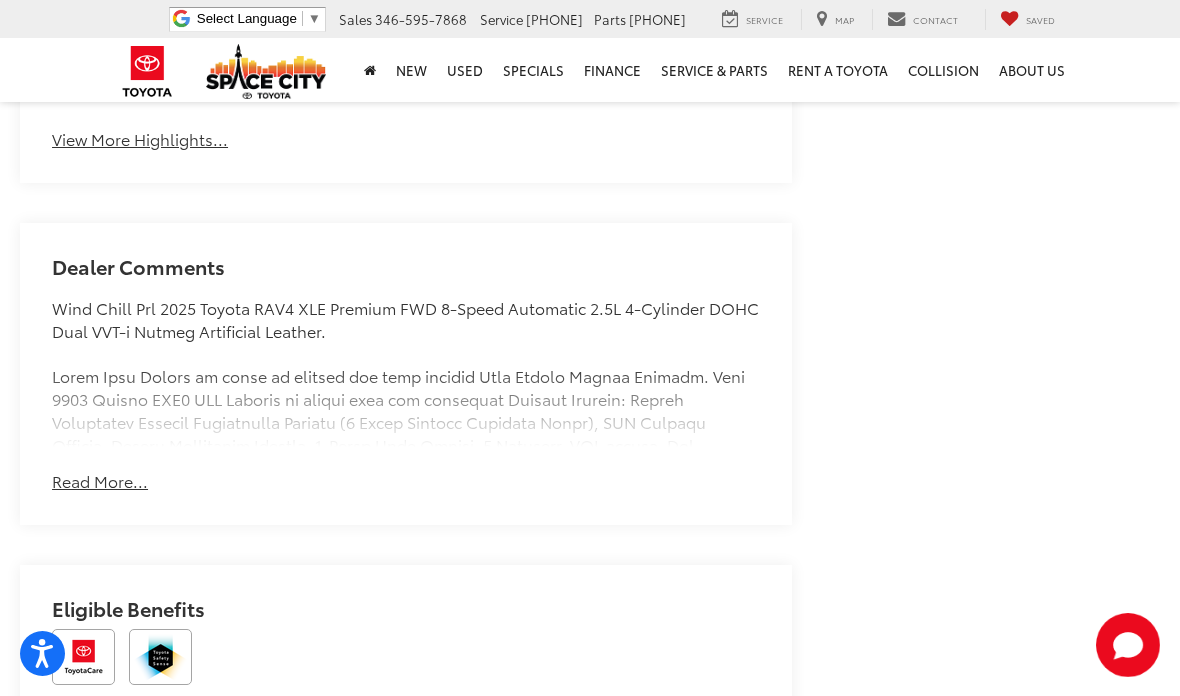 click on "Dealer Comments
Wind Chill Prl 2025 Toyota RAV4 XLE Premium FWD 8-Speed Automatic 2.5L 4-Cylinder DOHC Dual VVT-i Nutmeg Artificial Leather. Space City Toyota is your premier [CITY] area Toyota dealer. Family-owned and operated, we proudly offer our customers award-winning customer service, sales, and maintenance. From the moment you first reach out to us, you'll see that we’re committed to providing you with an unmatched experience that will last long after the sale. We’ll be by your side every step of the way. From matching you with your dream ride to servicing it for years to come, you’ll see that the Space City way is the right way to do business. Whether you're looking to finance, lease, or maintain a new or pre-owned vehicle, Space City Toyota is the place to go!
Read More...
Hide Comments
Eligible Benefits" at bounding box center (406, 477) 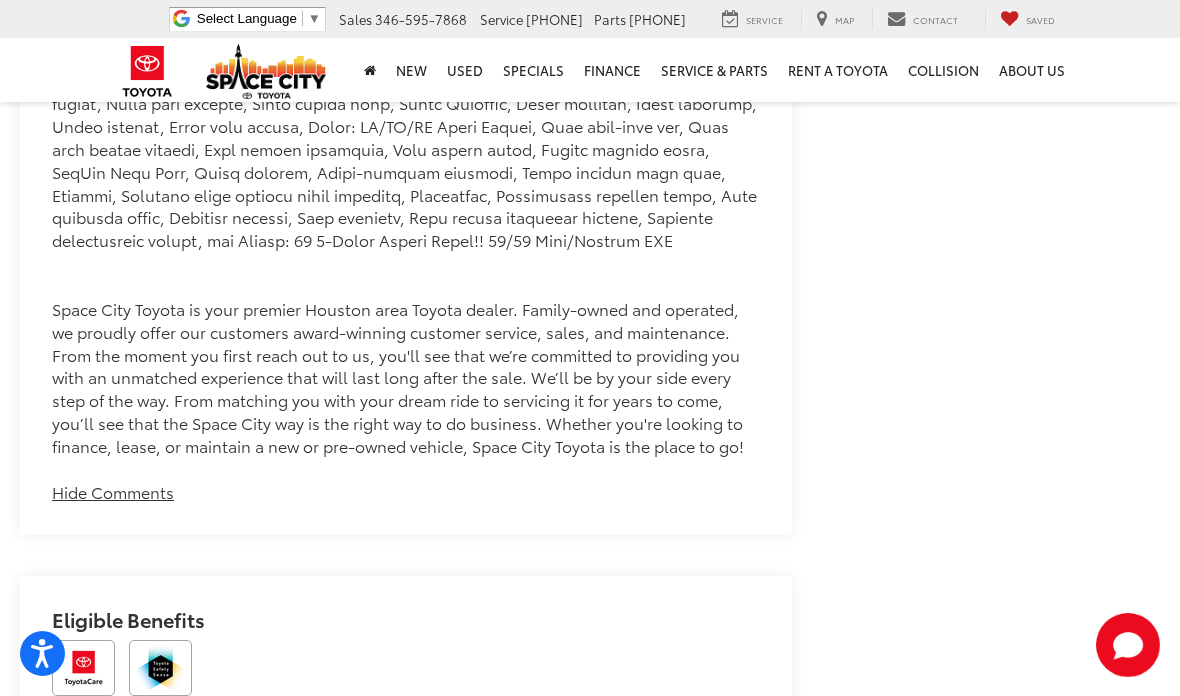 scroll, scrollTop: 2295, scrollLeft: 0, axis: vertical 